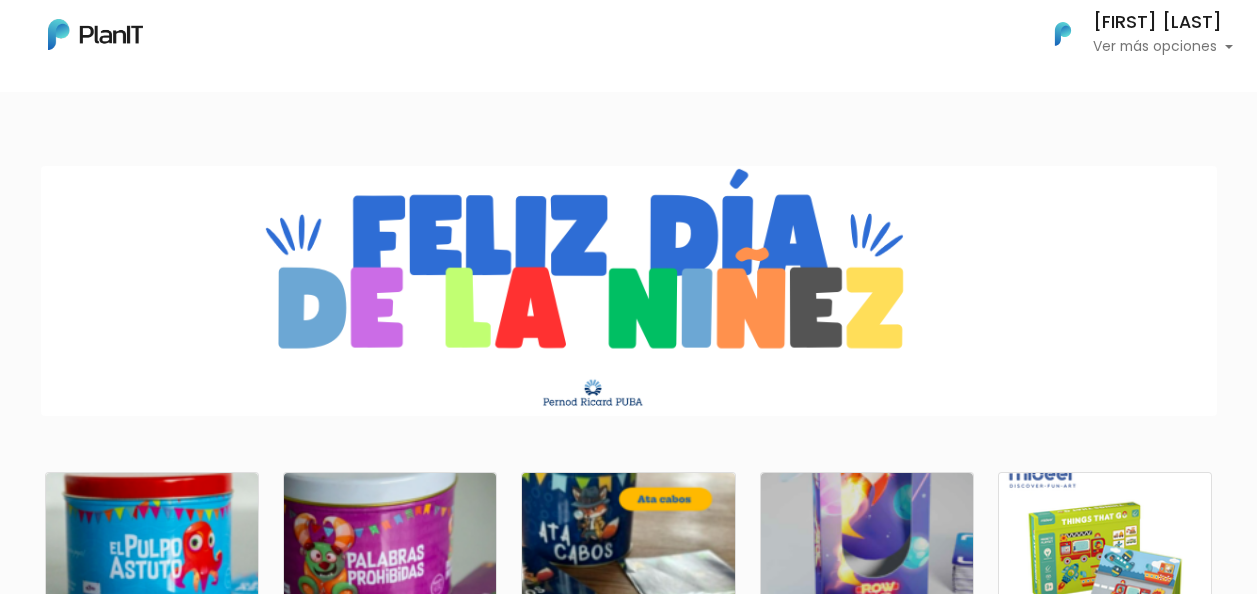 scroll, scrollTop: 0, scrollLeft: 0, axis: both 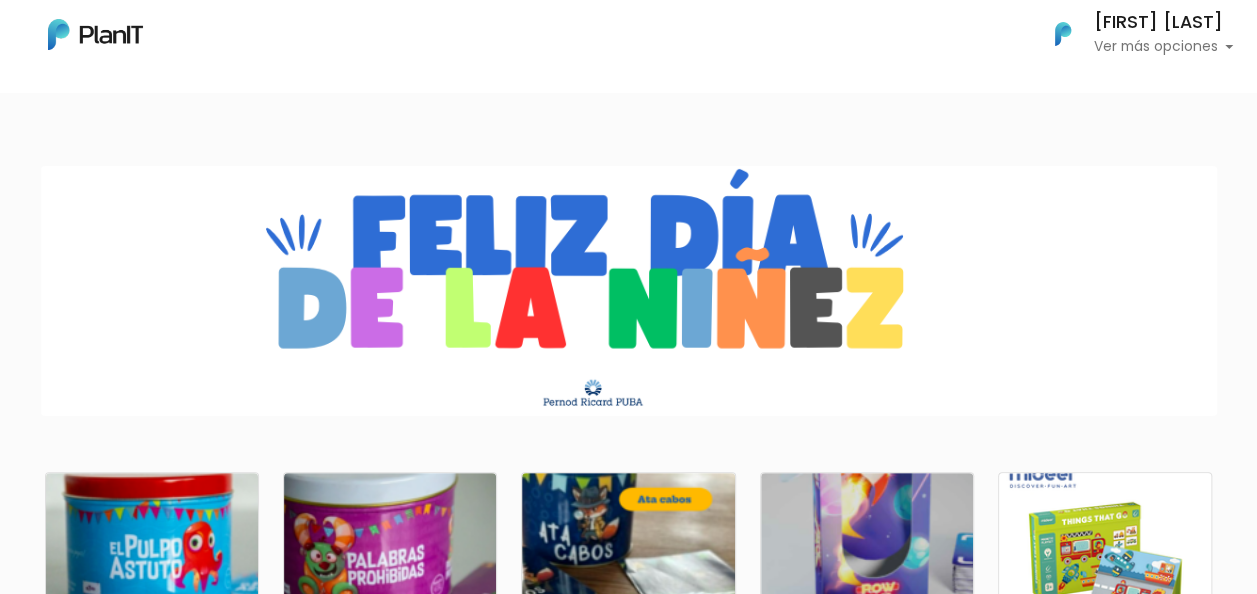 click at bounding box center [629, 291] 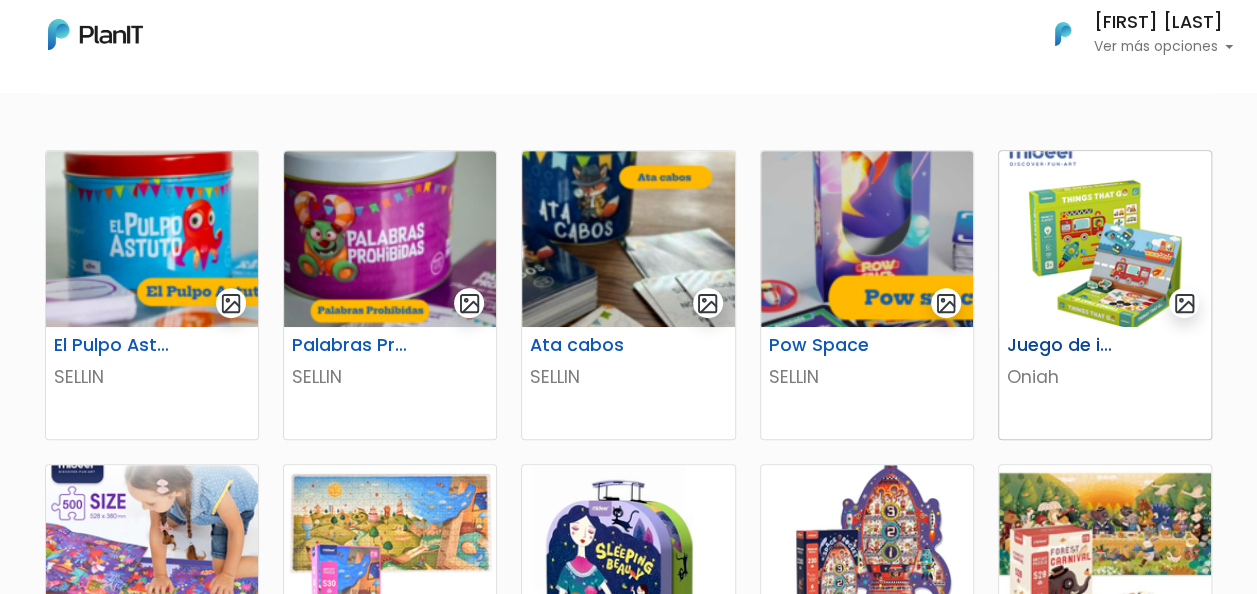 scroll, scrollTop: 400, scrollLeft: 0, axis: vertical 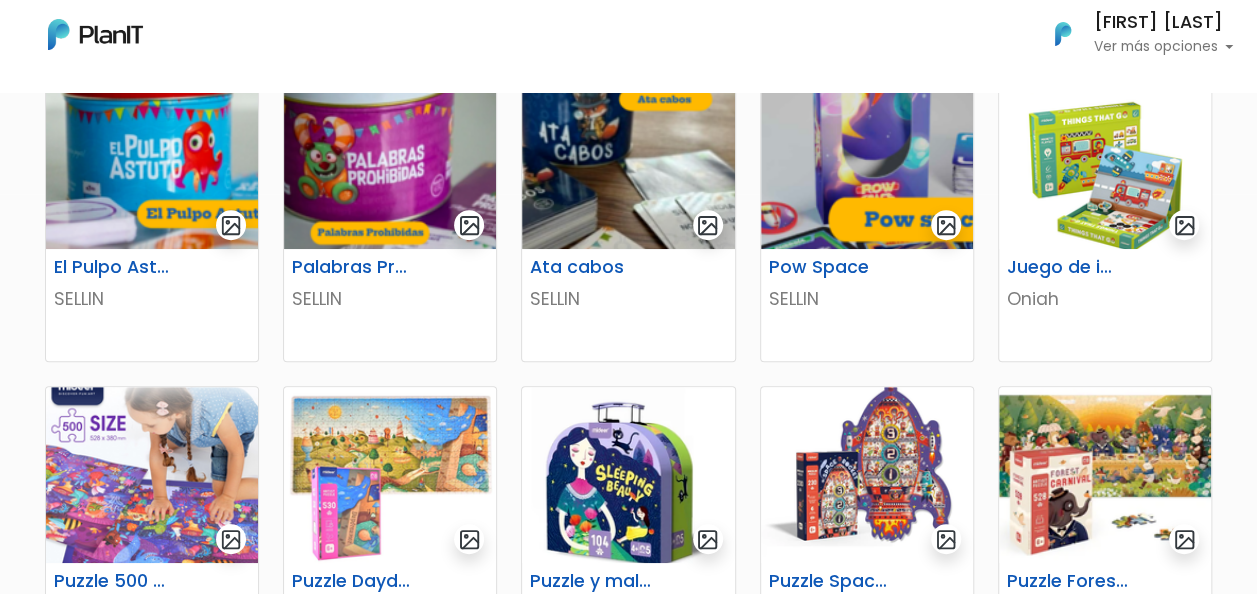 click on "Mis Compras
Mi Lista
Editar Información
Cerrar Sesión
CAROLINA MELOGNO
Ver más opciones
Mis Compras
Editar Información
Cerrar Sesión" at bounding box center (628, 34) 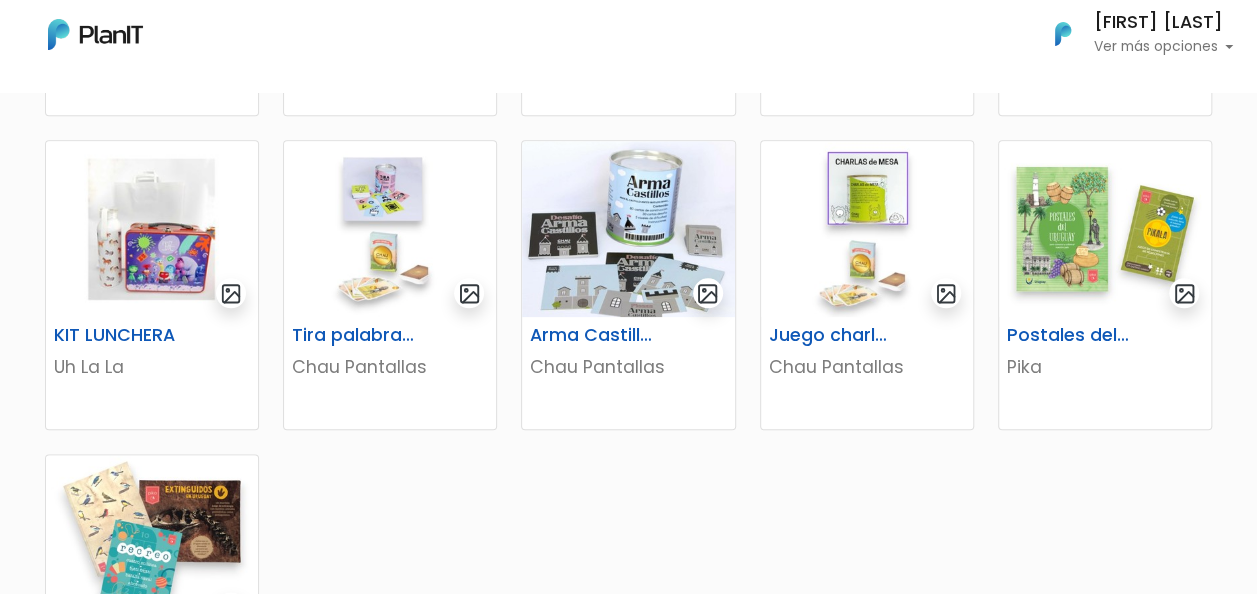 scroll, scrollTop: 1000, scrollLeft: 0, axis: vertical 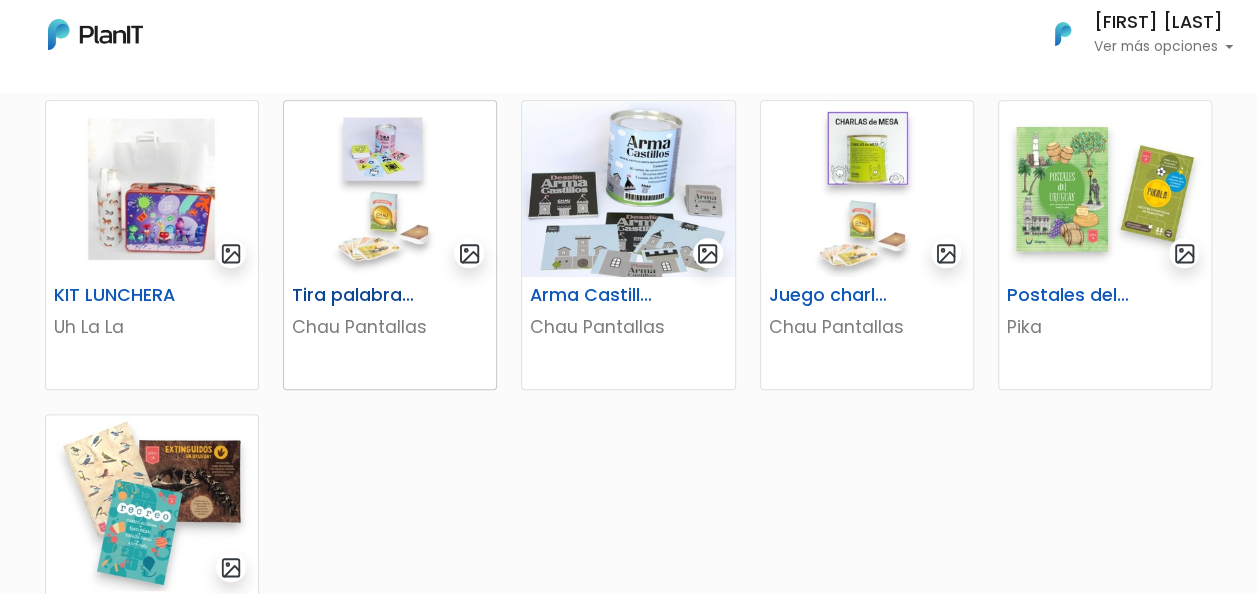 click at bounding box center [390, 189] 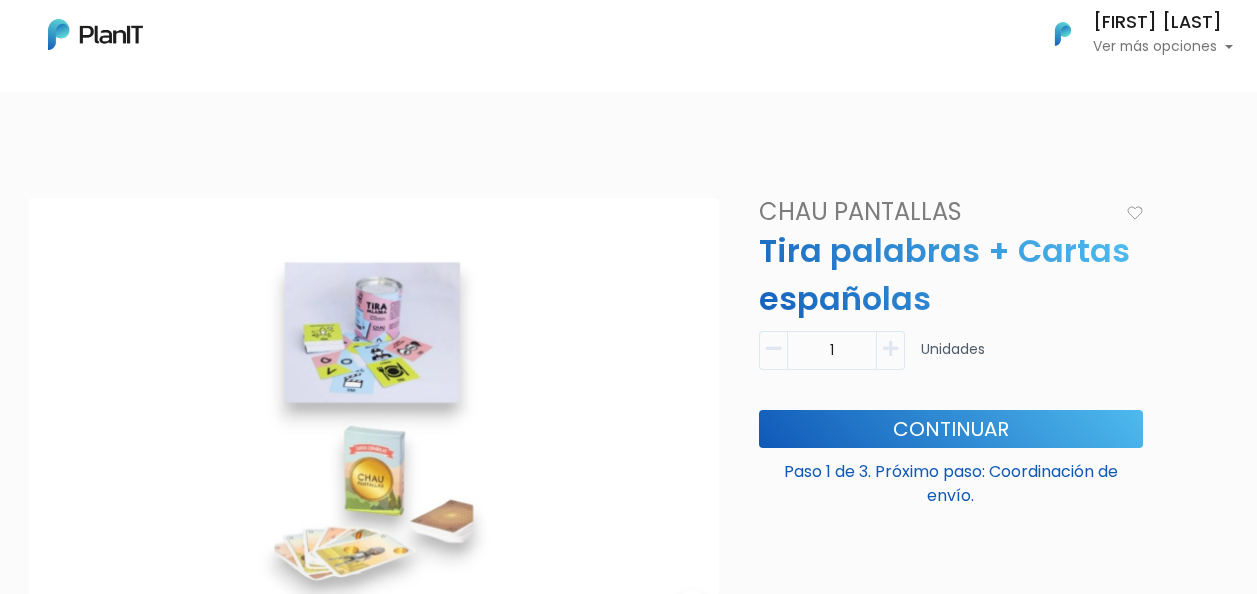 scroll, scrollTop: 0, scrollLeft: 0, axis: both 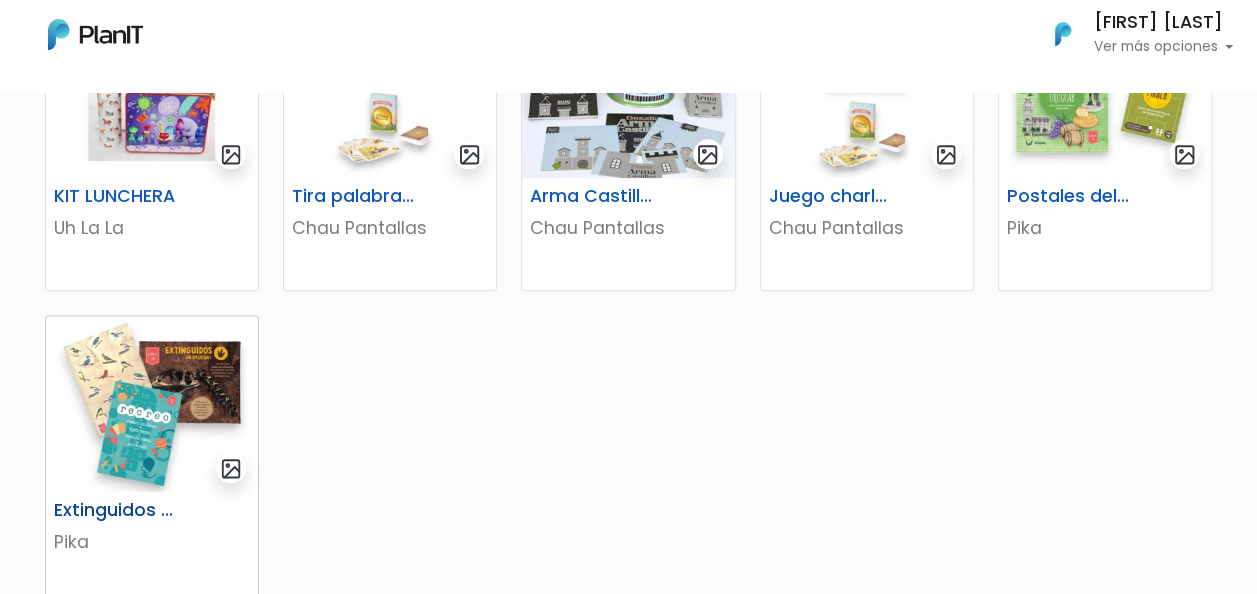 click at bounding box center (152, 404) 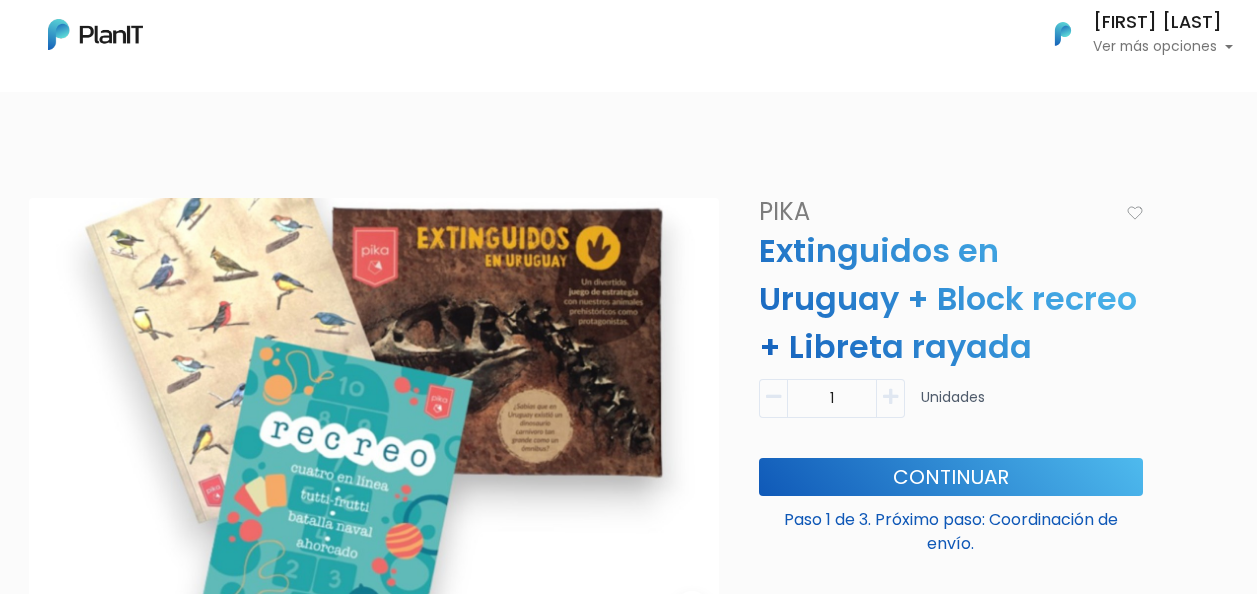 scroll, scrollTop: 0, scrollLeft: 0, axis: both 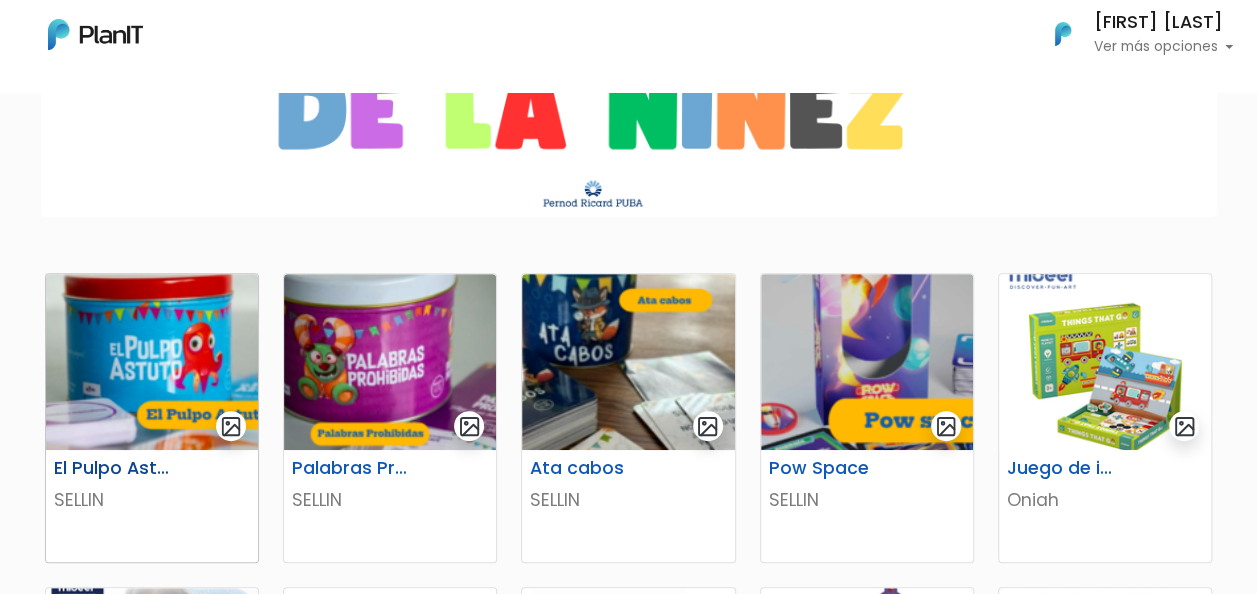 click at bounding box center (152, 362) 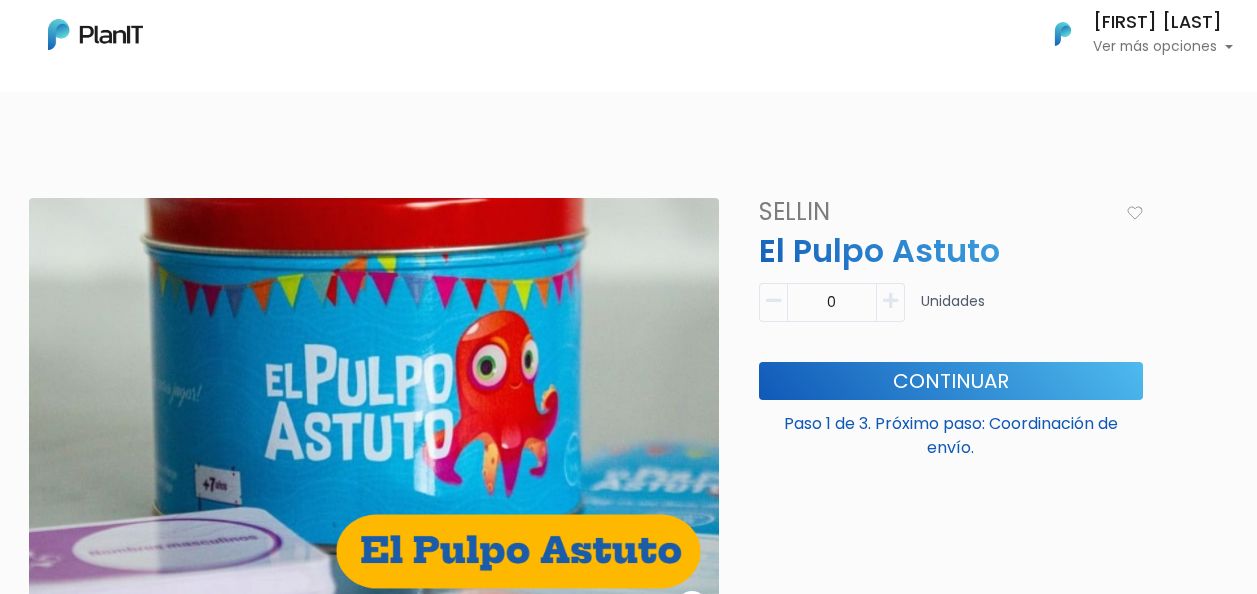 scroll, scrollTop: 0, scrollLeft: 0, axis: both 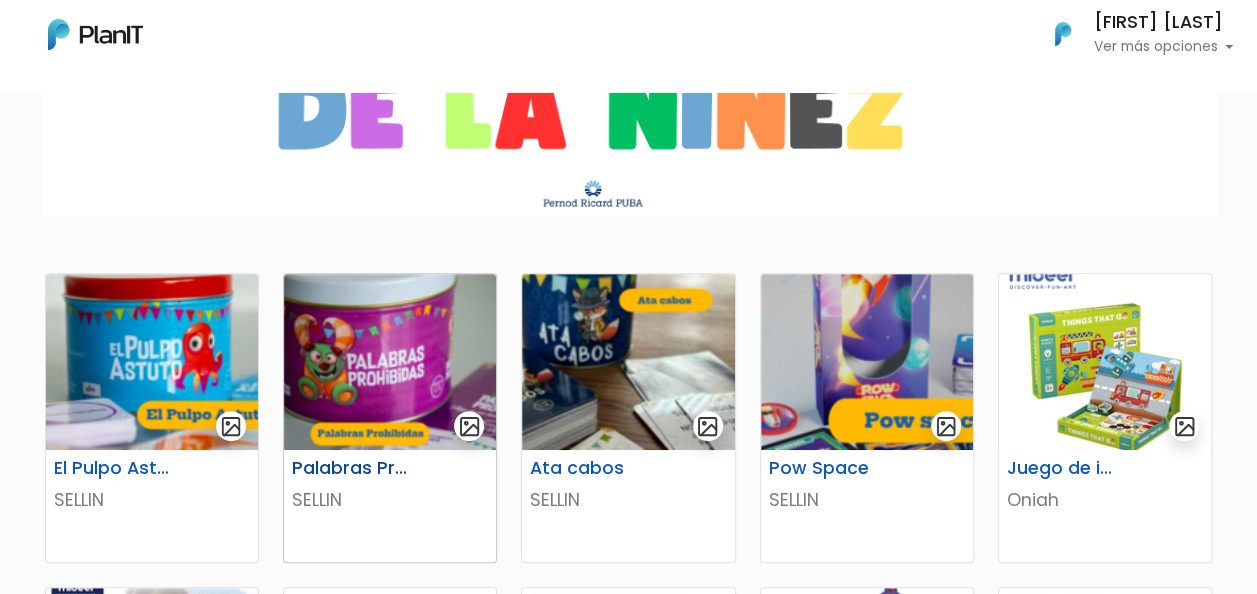 click at bounding box center (390, 362) 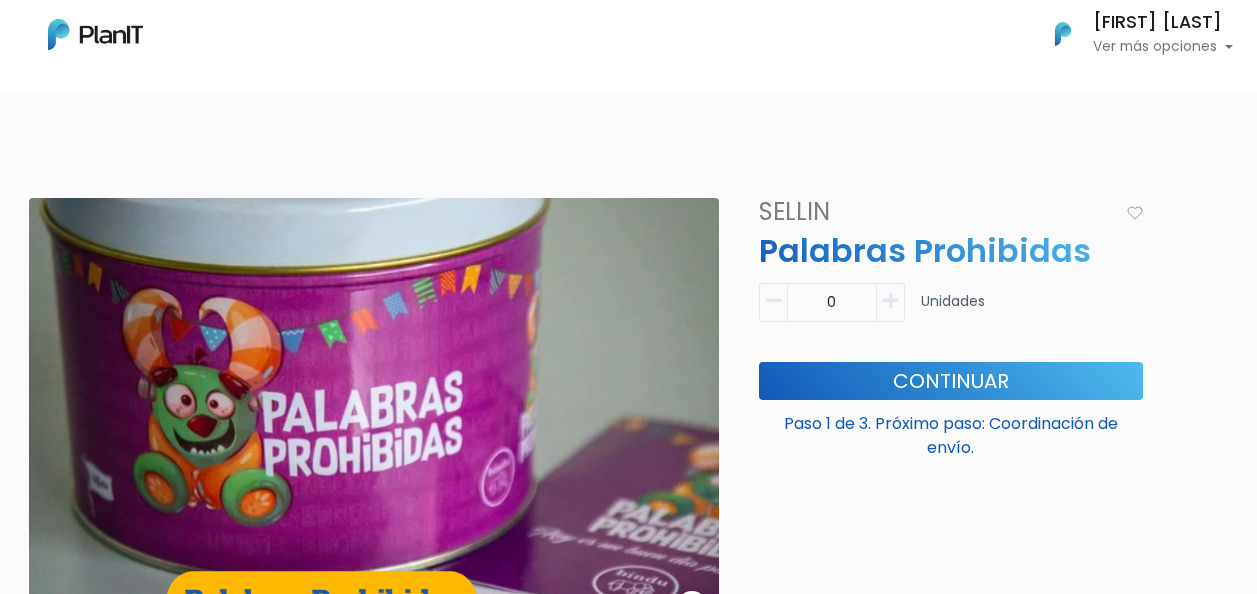 scroll, scrollTop: 0, scrollLeft: 0, axis: both 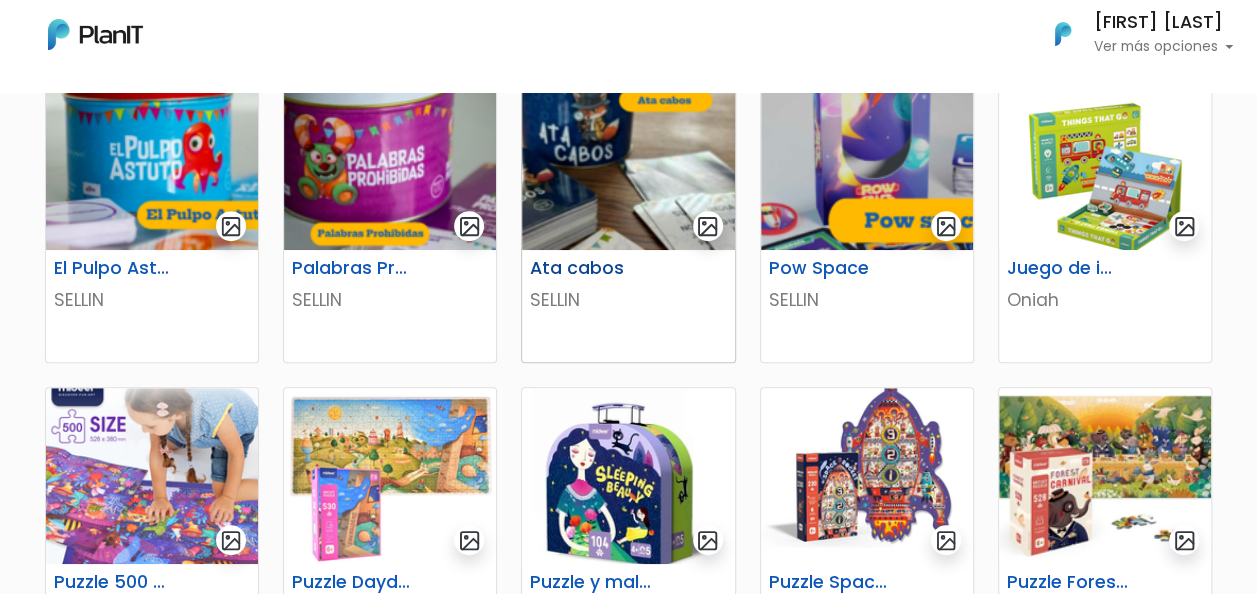 click at bounding box center (628, 162) 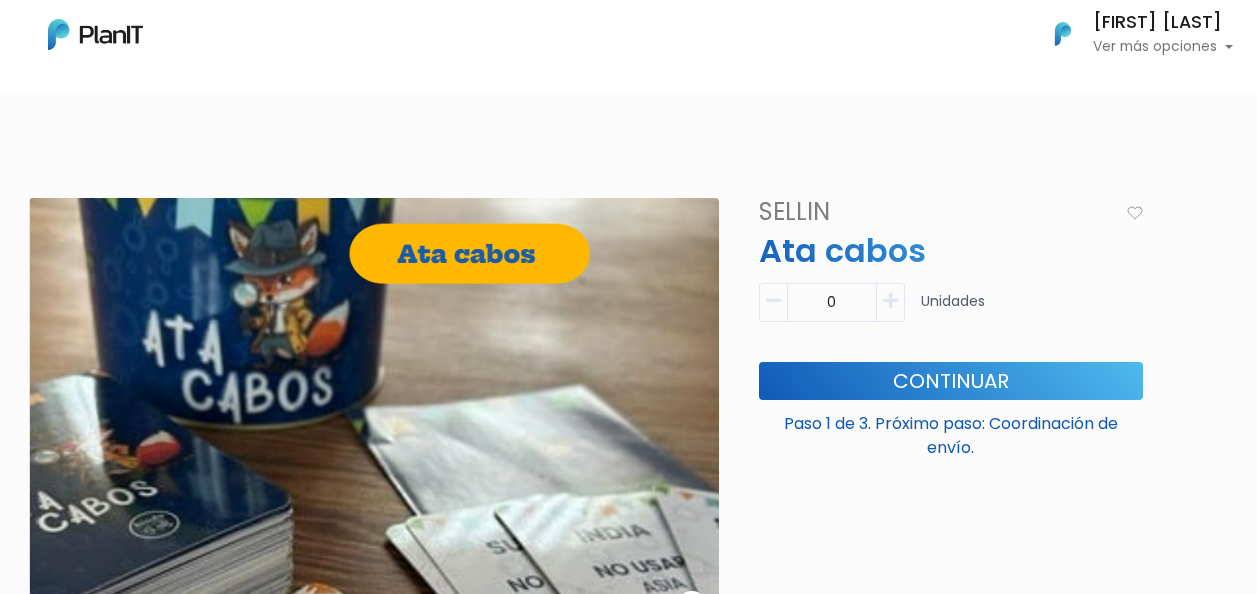 scroll, scrollTop: 0, scrollLeft: 0, axis: both 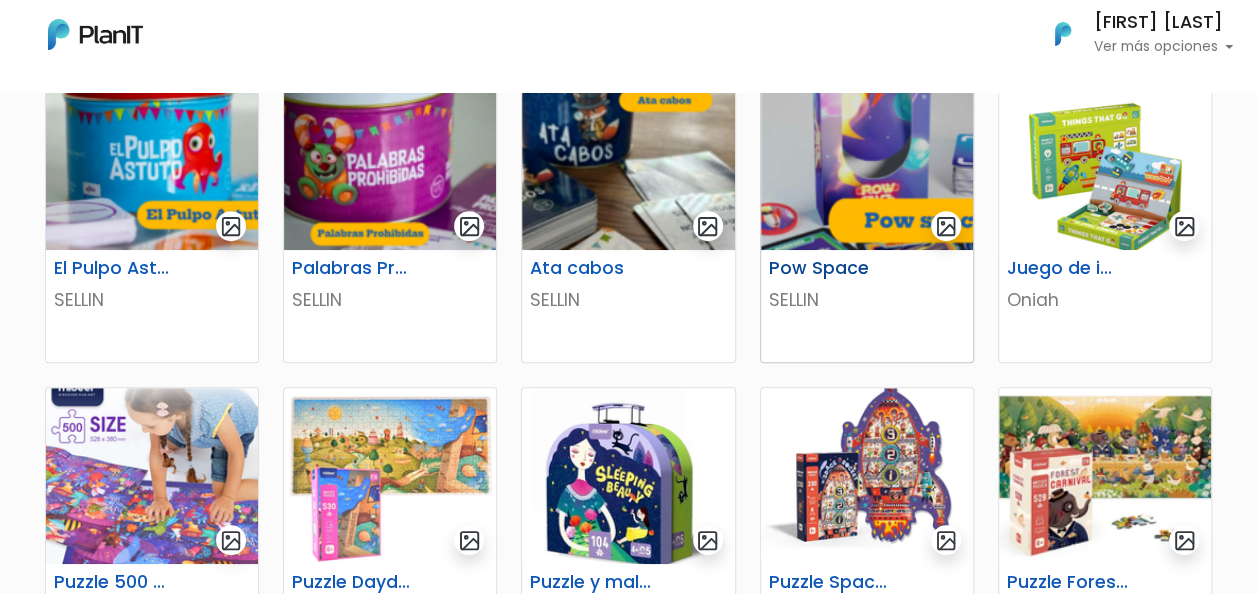 click at bounding box center (867, 162) 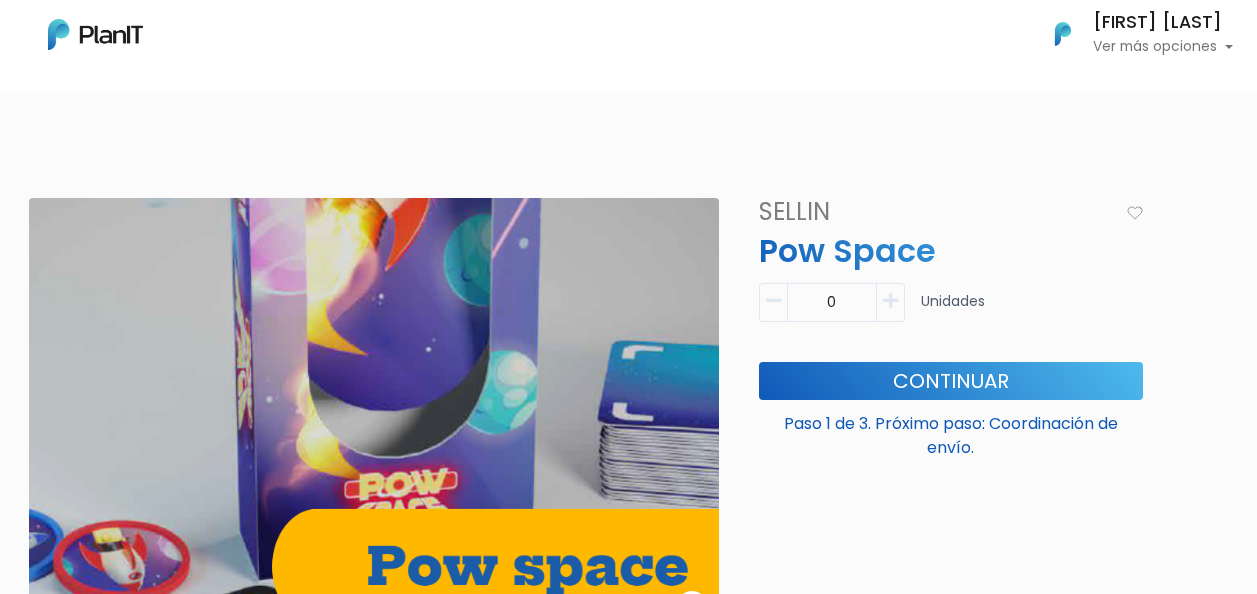 scroll, scrollTop: 0, scrollLeft: 0, axis: both 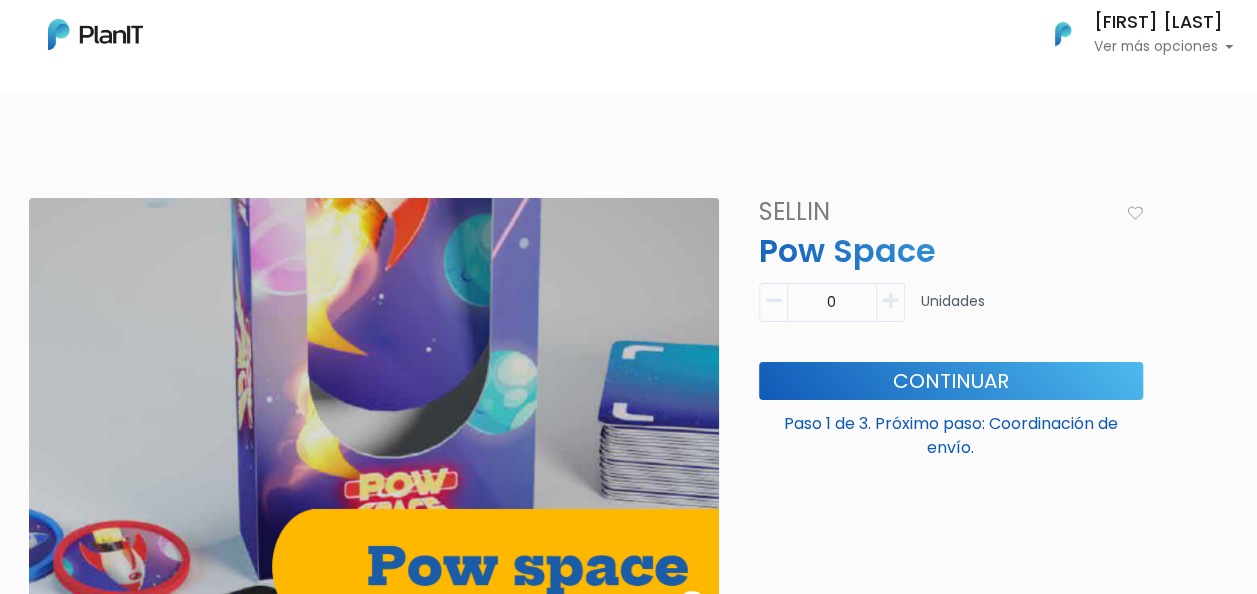 click on "Ver más opciones" at bounding box center [1163, 47] 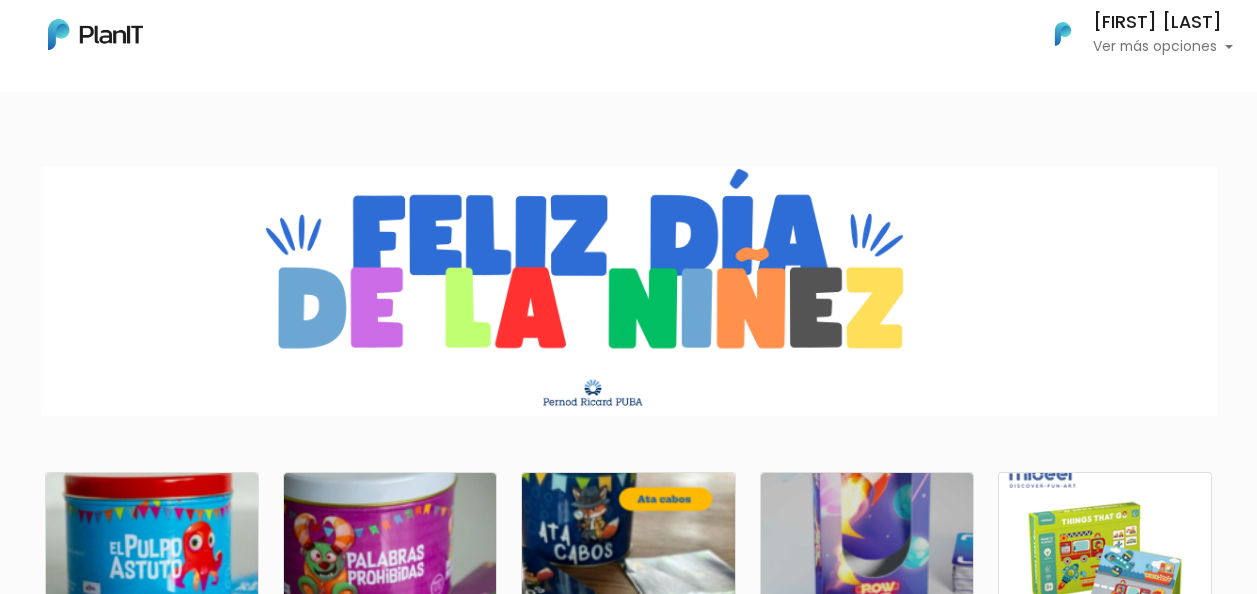 scroll, scrollTop: 399, scrollLeft: 0, axis: vertical 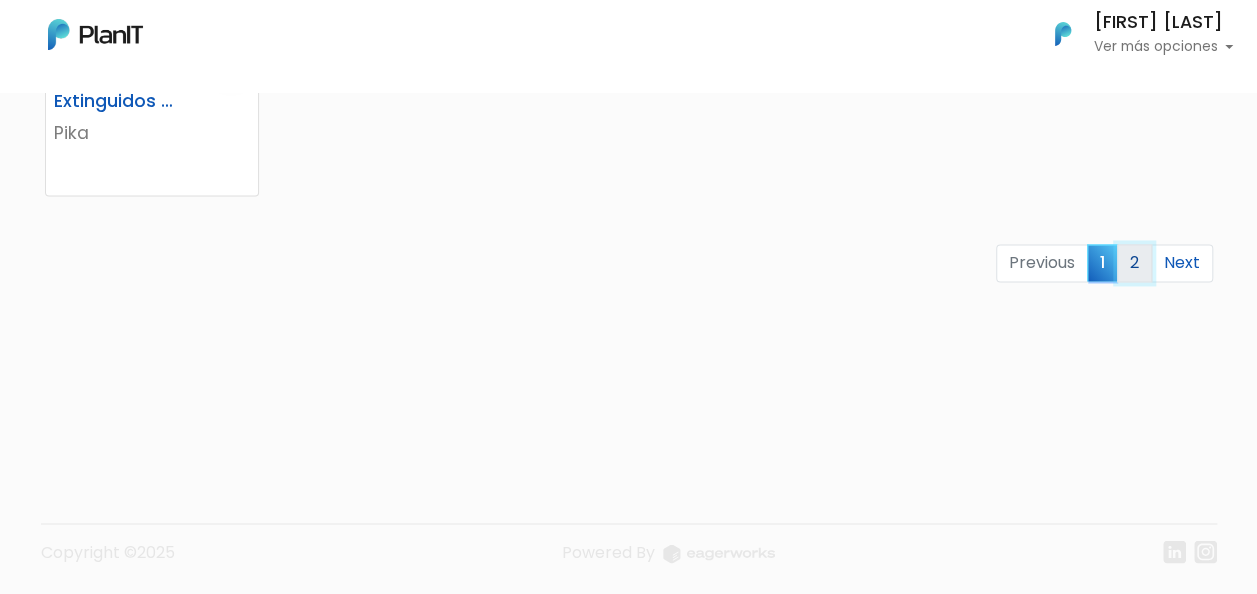 click on "2" at bounding box center [1134, 263] 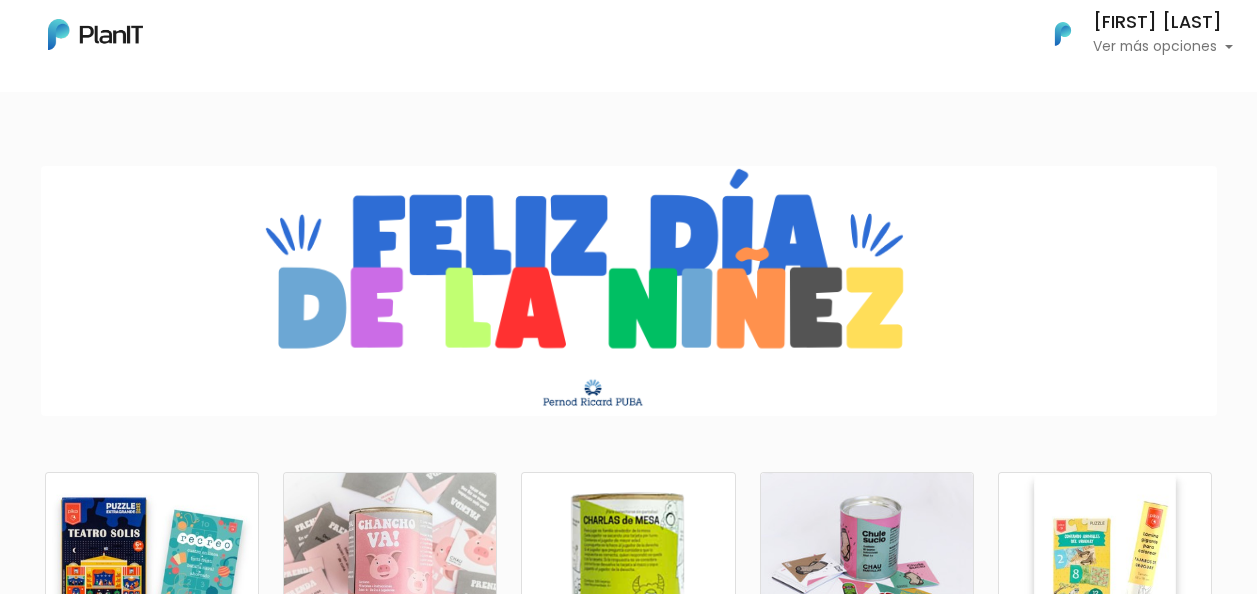 scroll, scrollTop: 0, scrollLeft: 0, axis: both 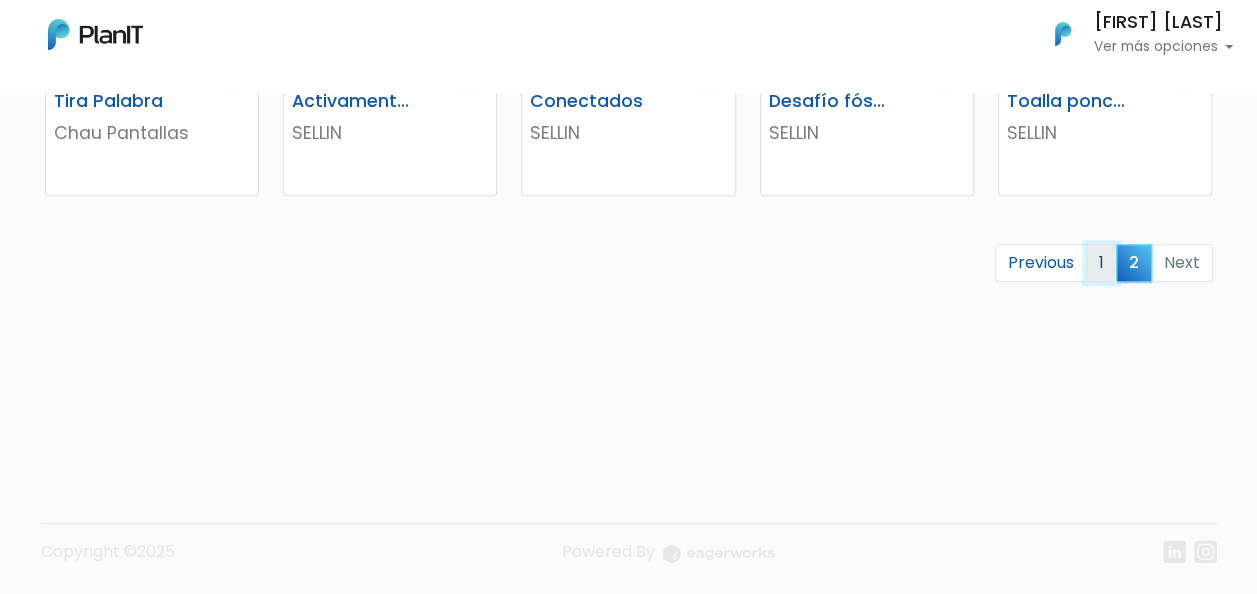 click on "1" at bounding box center (1101, 263) 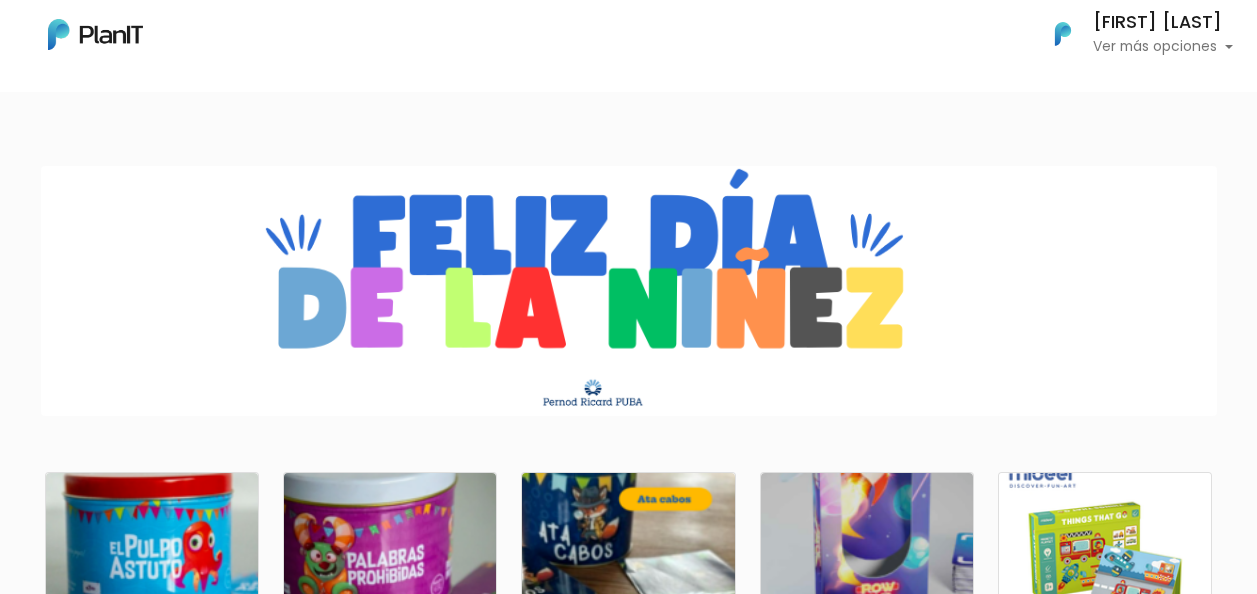 scroll, scrollTop: 0, scrollLeft: 0, axis: both 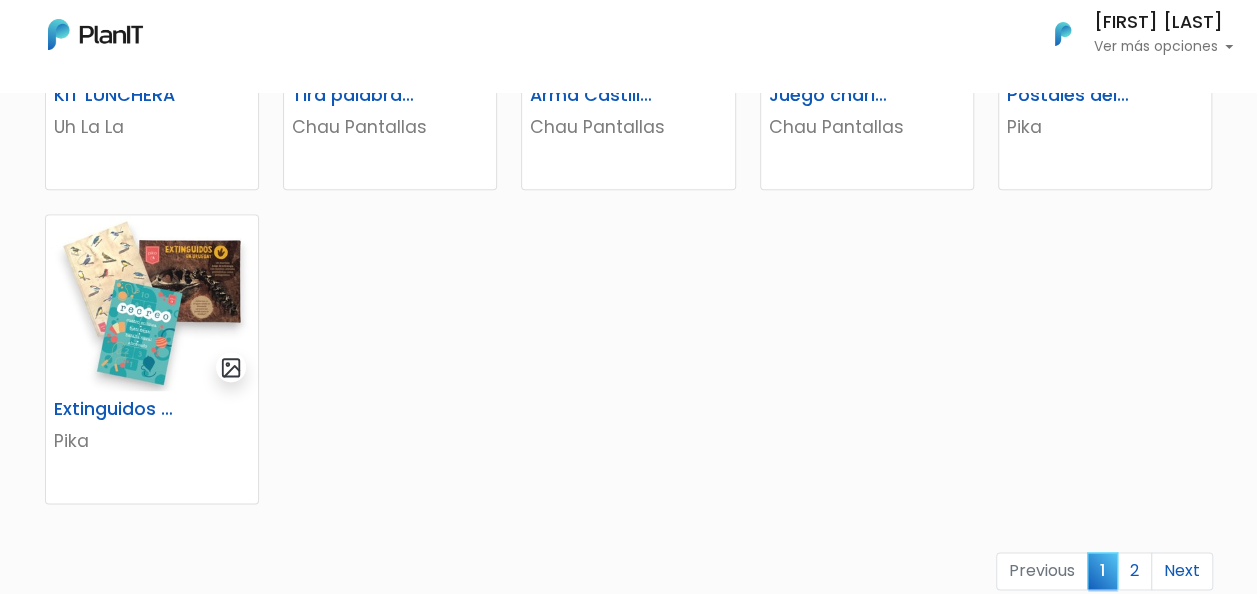 click on "¿Necesitás ayuda?" at bounding box center [1027, 2143] 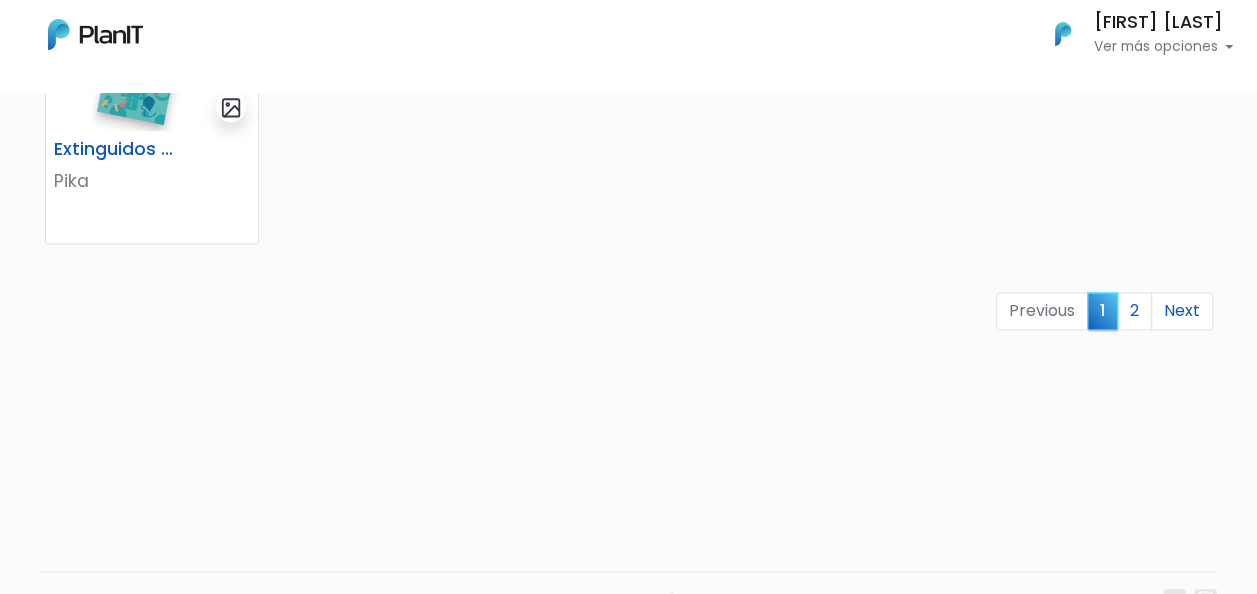 scroll, scrollTop: 1500, scrollLeft: 0, axis: vertical 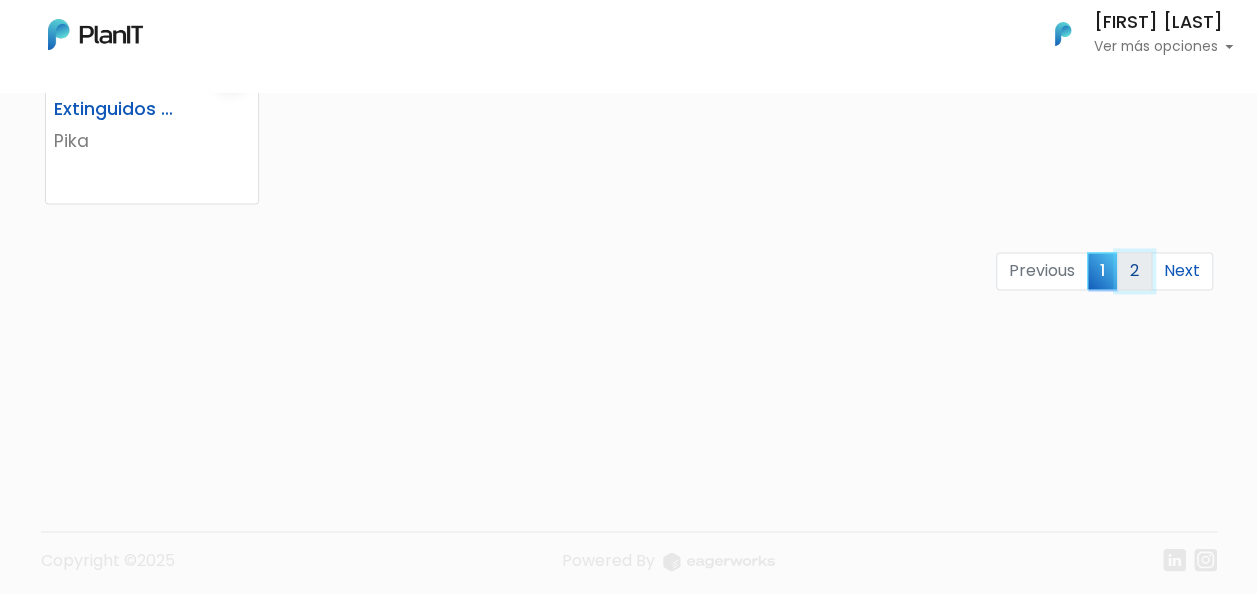 click on "2" at bounding box center (1134, 271) 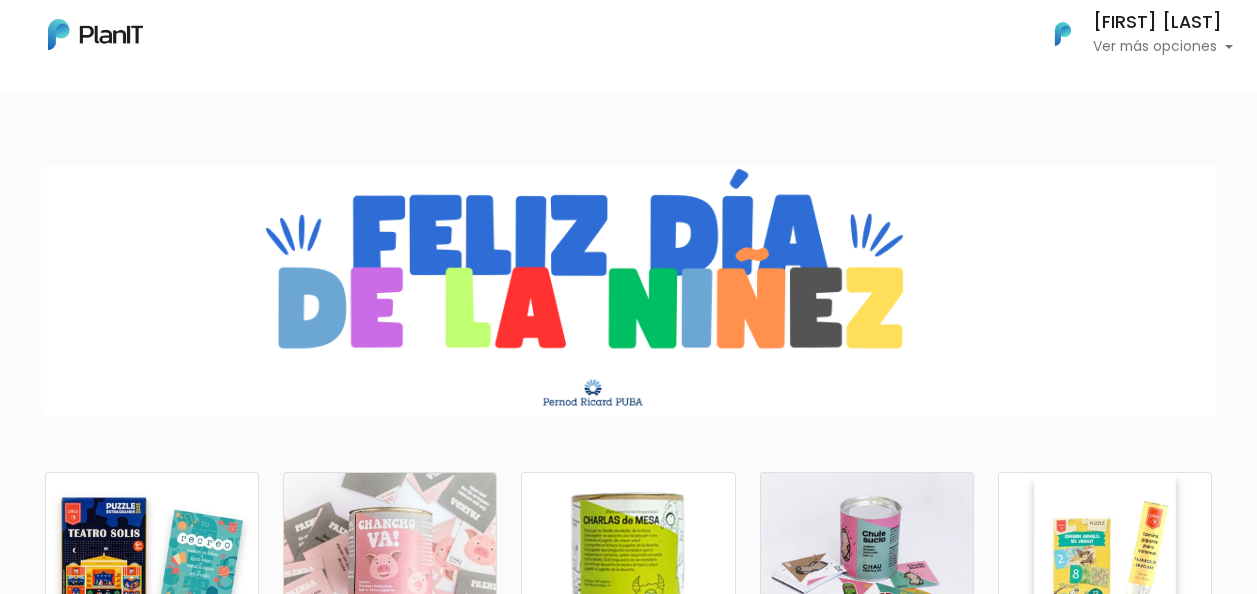 scroll, scrollTop: 0, scrollLeft: 0, axis: both 